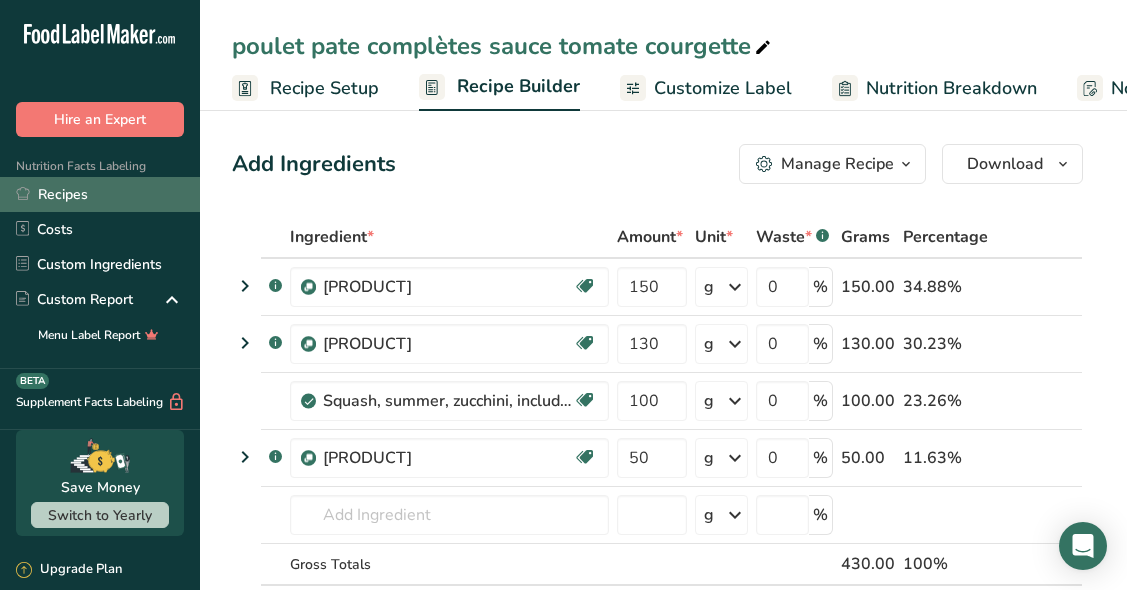 scroll, scrollTop: 0, scrollLeft: 0, axis: both 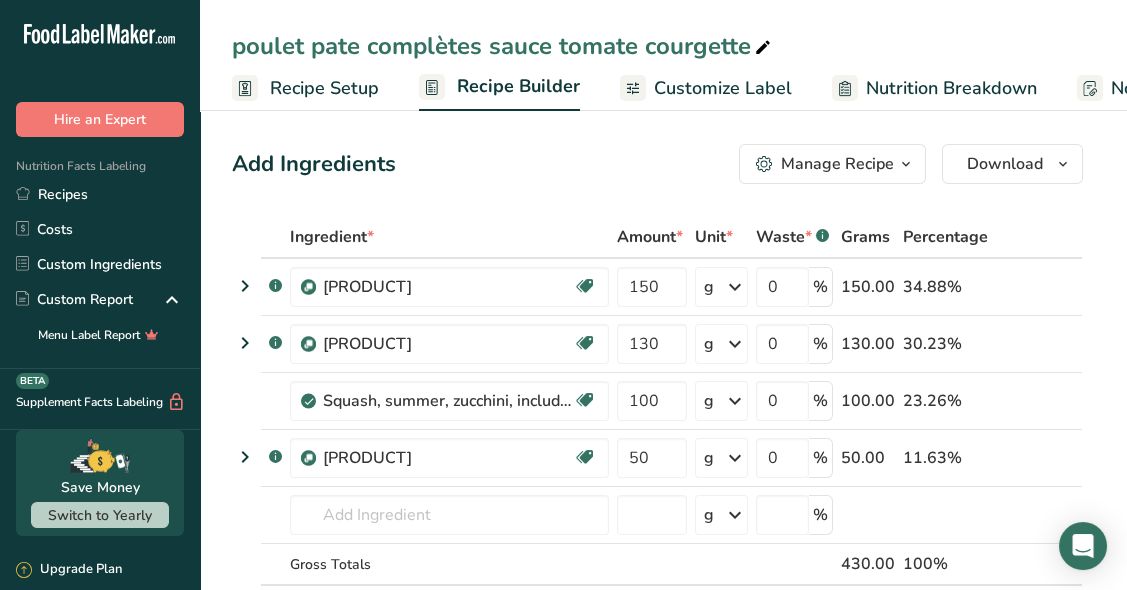 click on "Nutrition Breakdown" at bounding box center [934, 88] 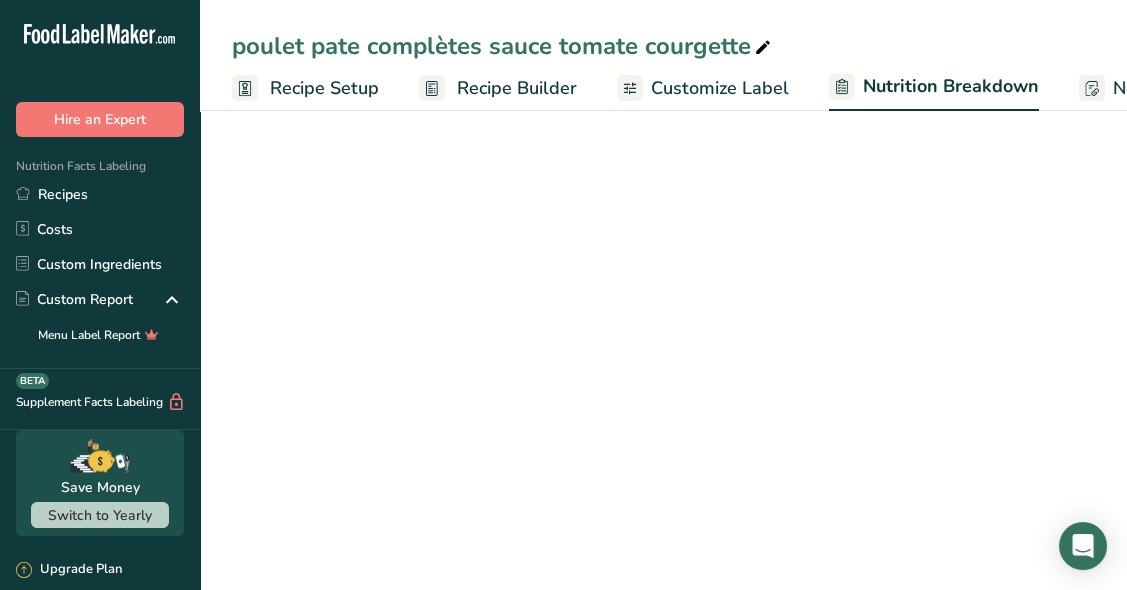 select on "Calories" 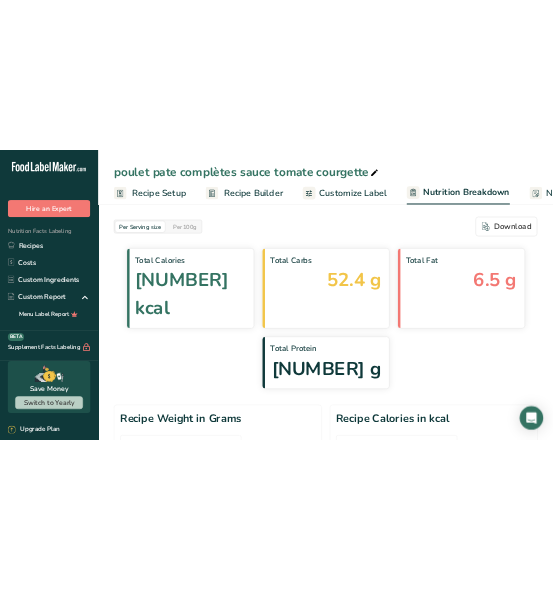 scroll, scrollTop: 0, scrollLeft: 396, axis: horizontal 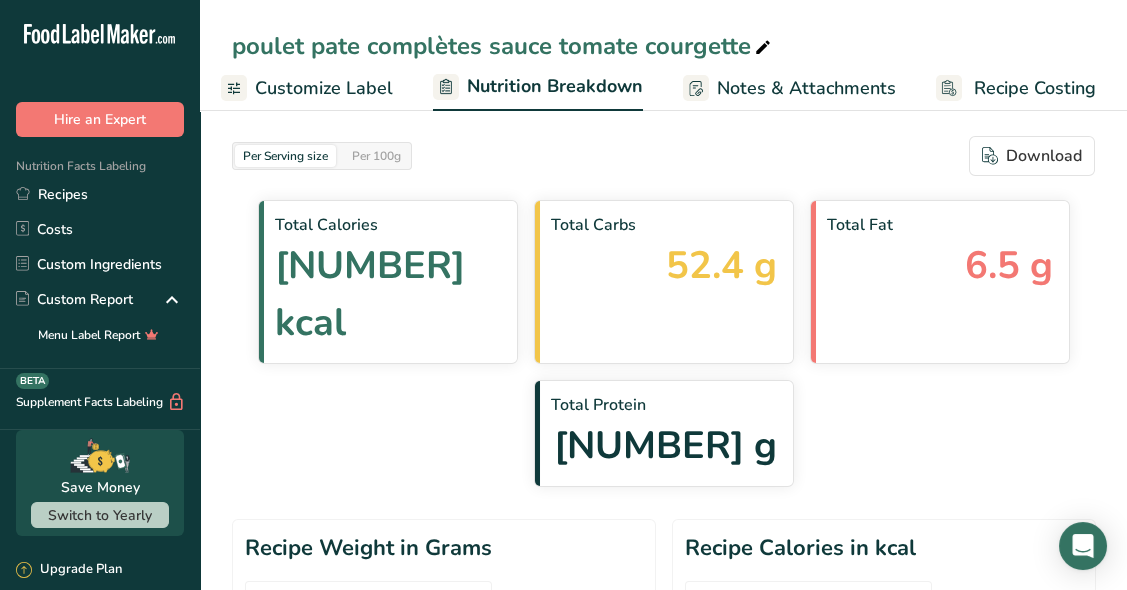 select on "Calories" 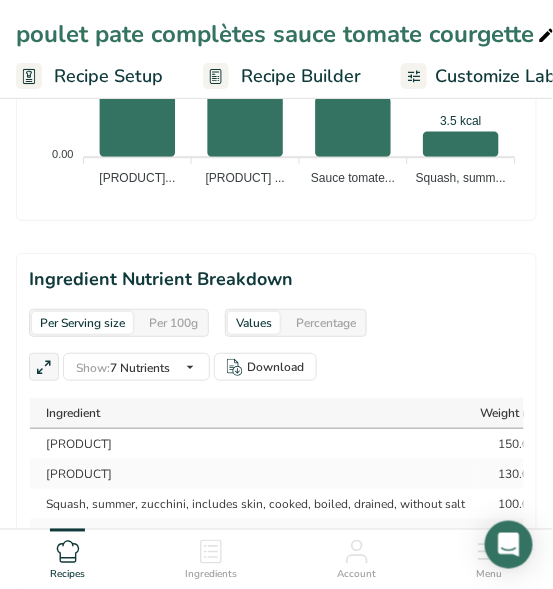 scroll, scrollTop: 1842, scrollLeft: 0, axis: vertical 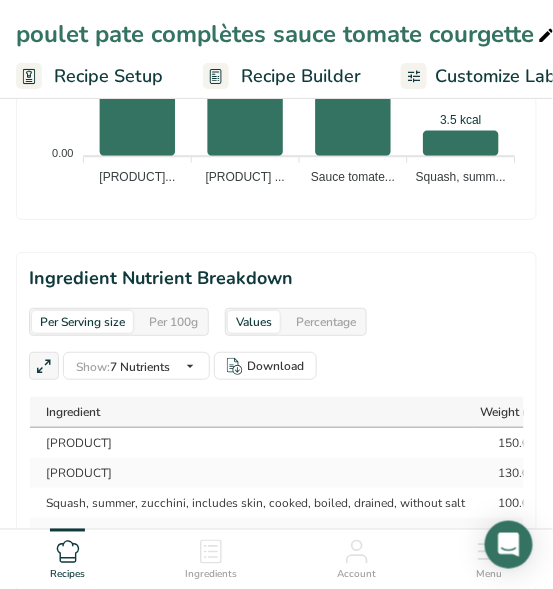 click on "Per Serving size
Per [NUMBER]g" at bounding box center (119, 322) 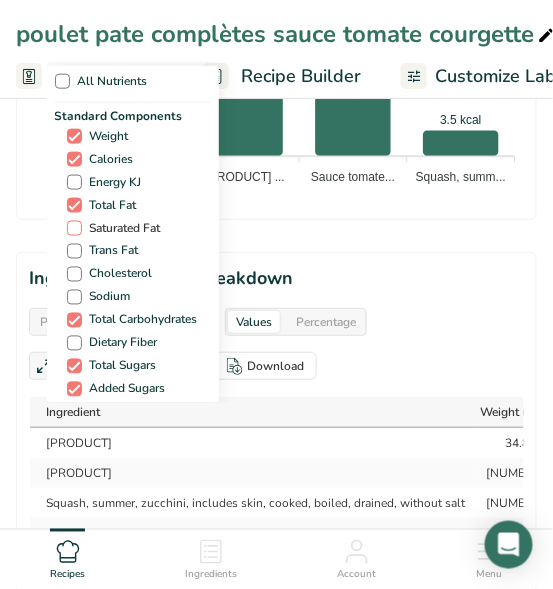 click on "Saturated Fat" at bounding box center [121, 228] 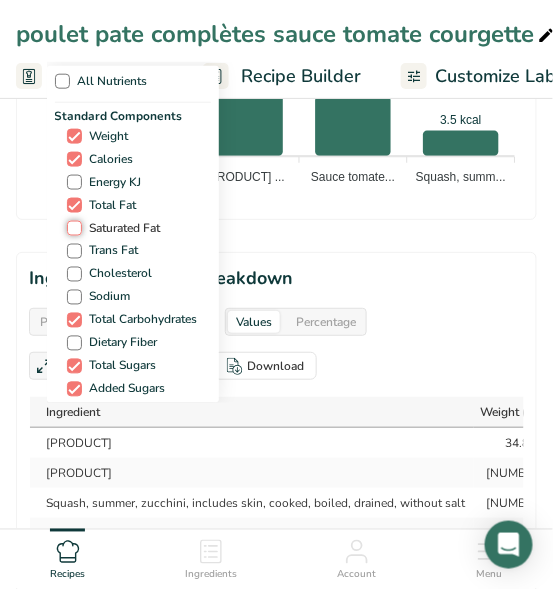click on "Saturated Fat" at bounding box center [73, 228] 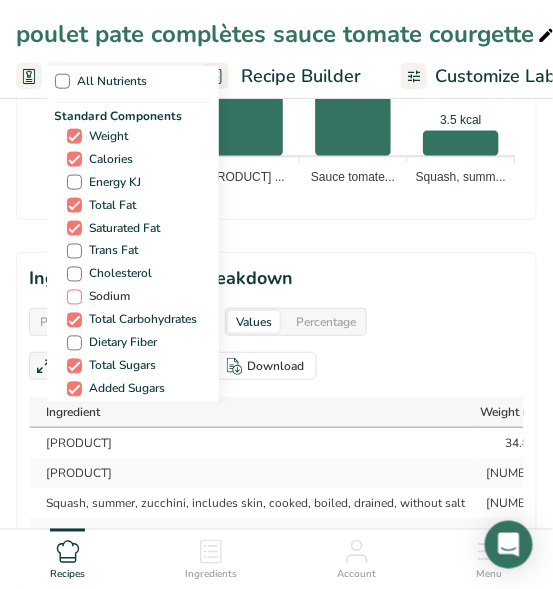 click at bounding box center [74, 297] 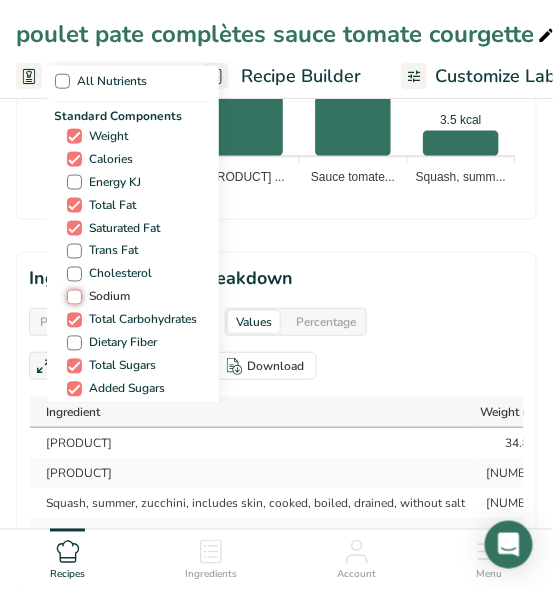 click on "Sodium" at bounding box center [73, 297] 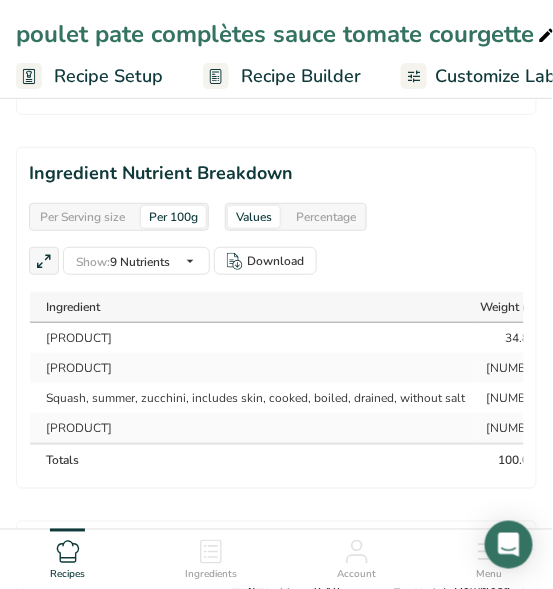 scroll, scrollTop: 1955, scrollLeft: 0, axis: vertical 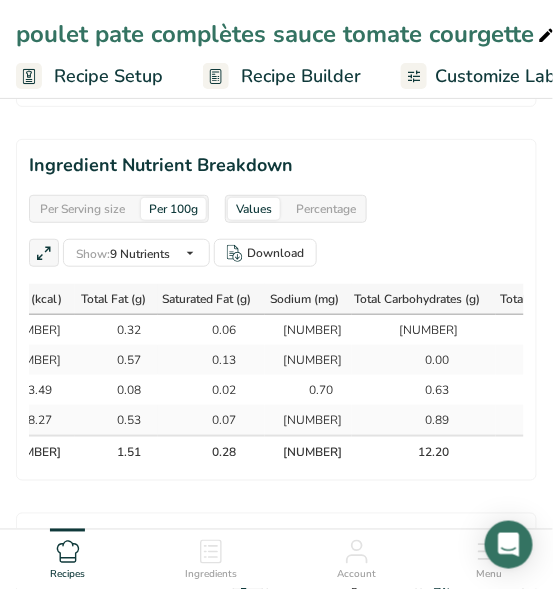 click on "Recipe Builder" at bounding box center (301, 76) 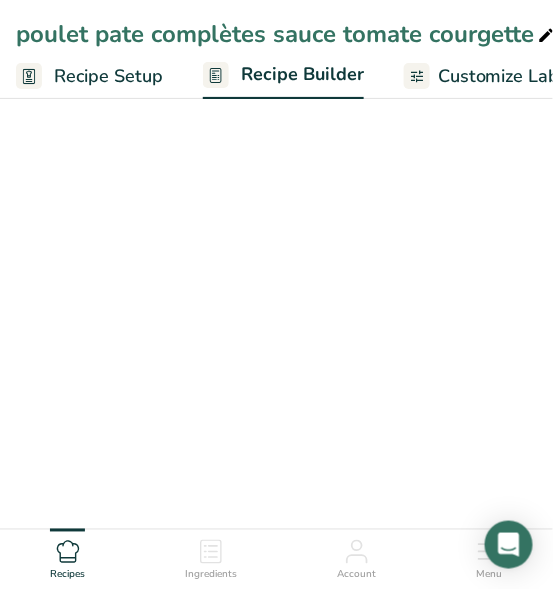 scroll, scrollTop: 1260, scrollLeft: 0, axis: vertical 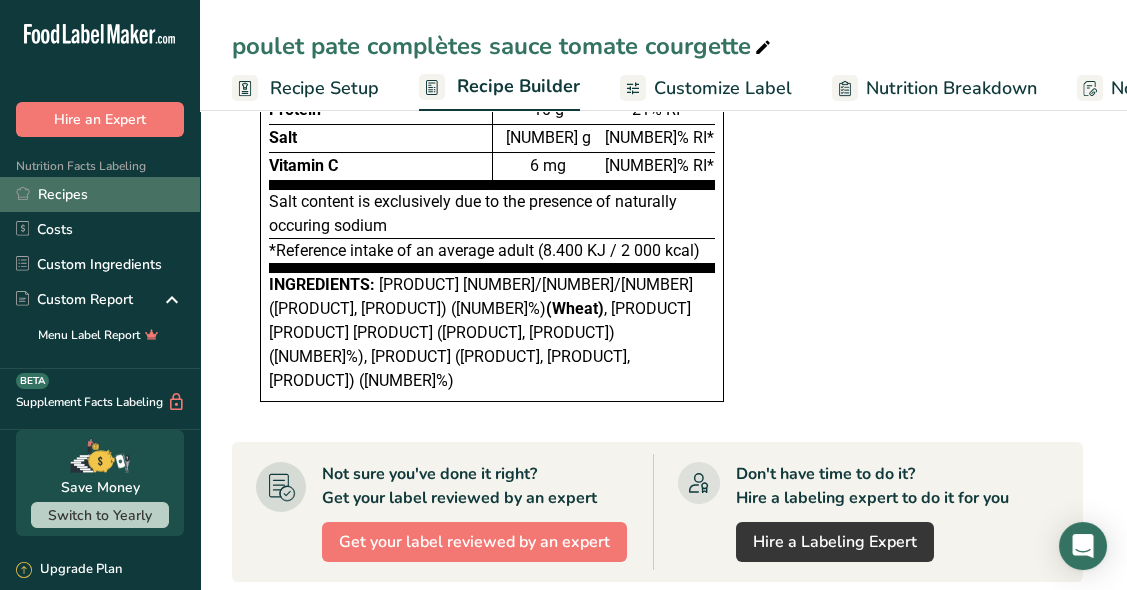 click on "Recipes" at bounding box center (100, 194) 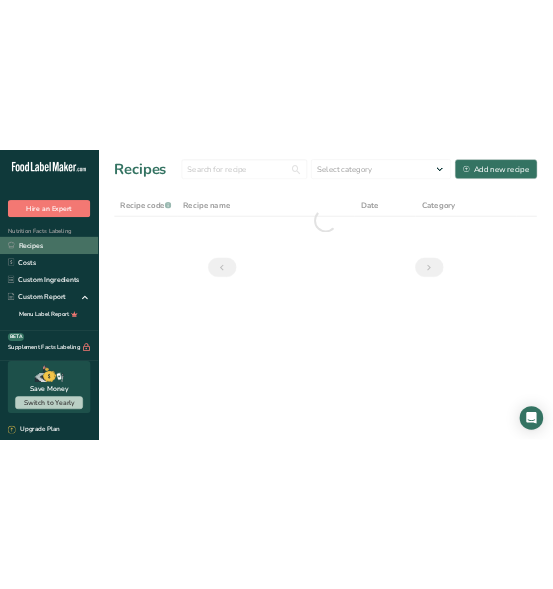 scroll, scrollTop: 0, scrollLeft: 0, axis: both 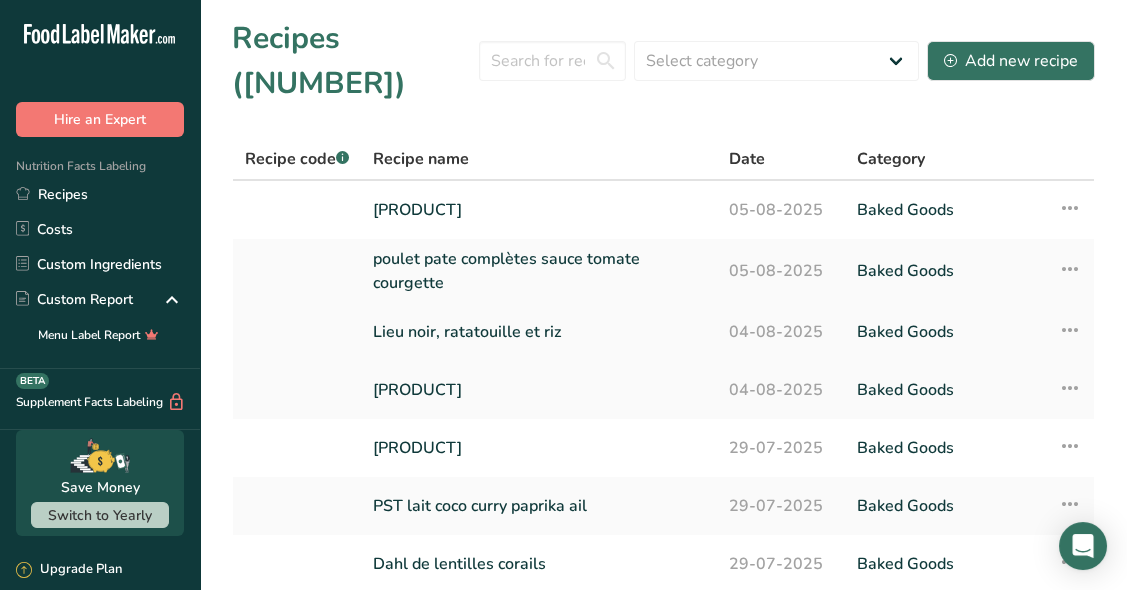 click on "Lieu noir, ratatouille et riz" at bounding box center (539, 332) 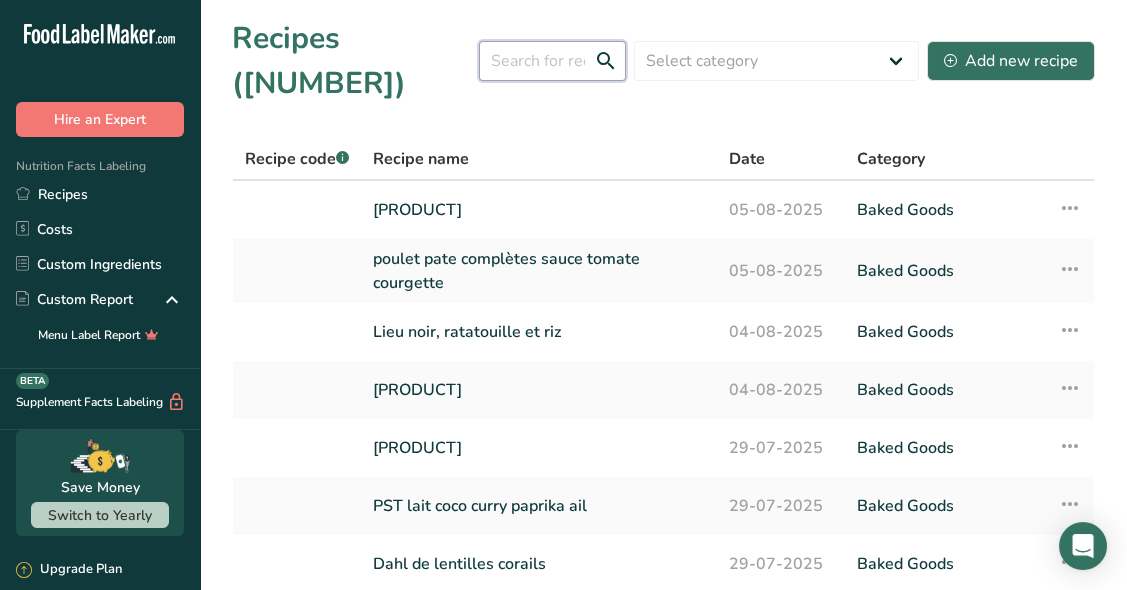 click at bounding box center (552, 61) 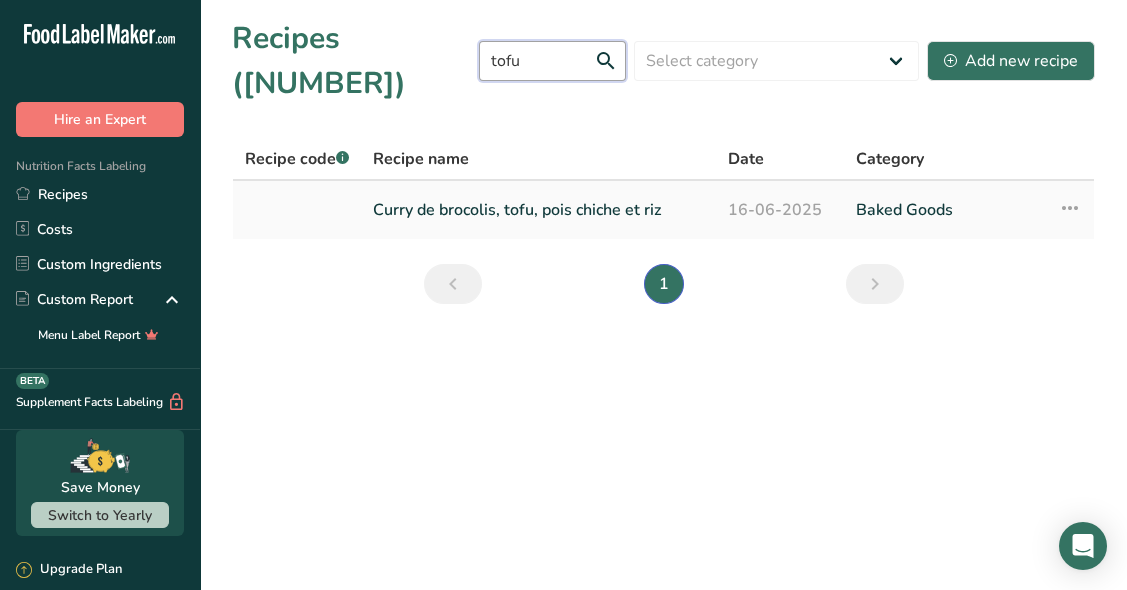 type on "tofu" 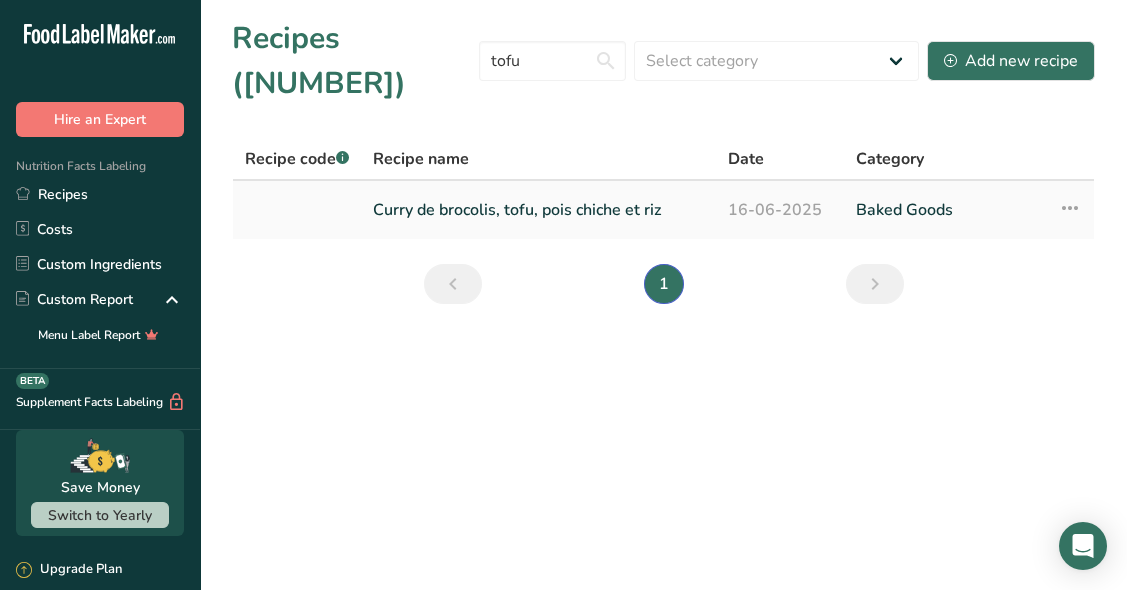click on "Curry de brocolis, tofu, pois chiche et riz" at bounding box center [538, 210] 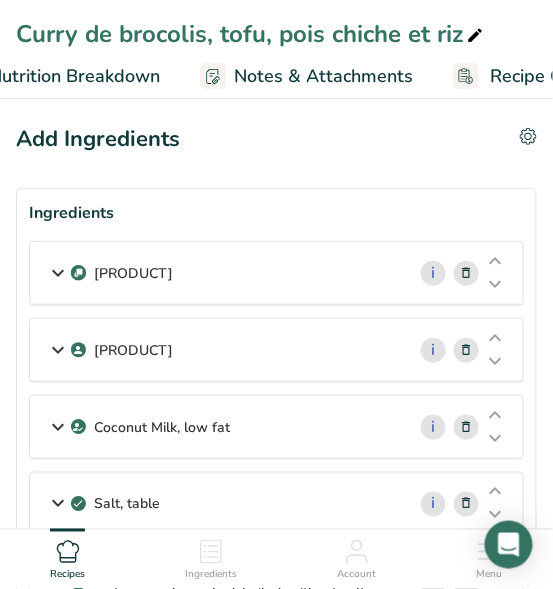 scroll, scrollTop: 0, scrollLeft: 751, axis: horizontal 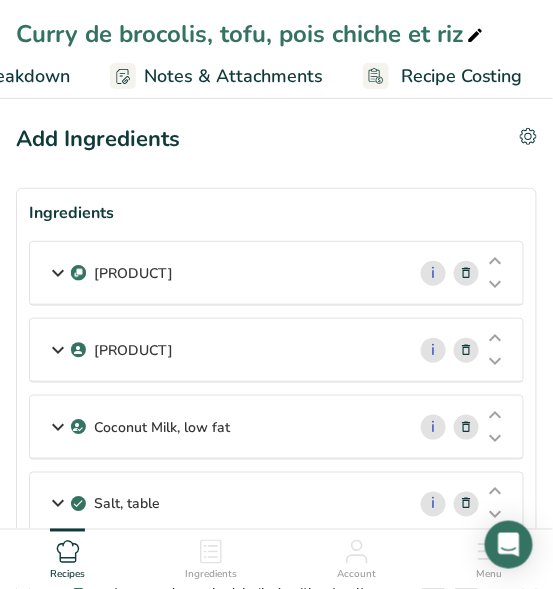 click on "Notes & Attachments" at bounding box center (233, 76) 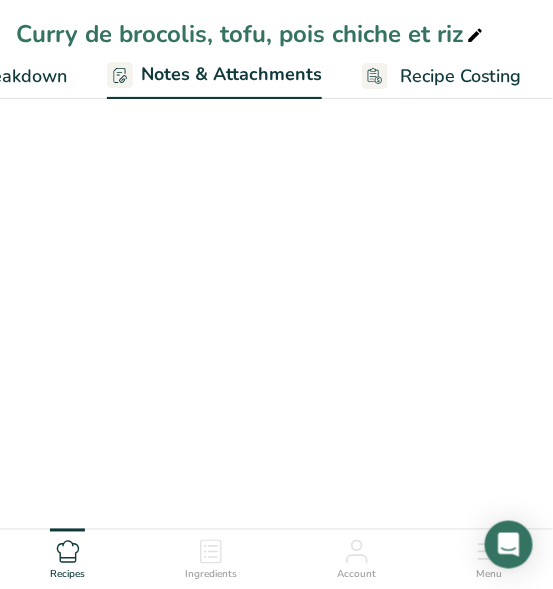 click on "Recipe Costing" at bounding box center [461, 76] 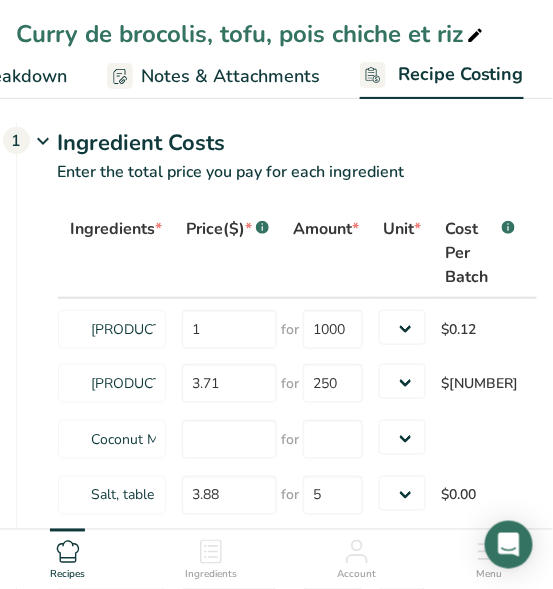 click on "Nutrition Breakdown" at bounding box center [-19, 76] 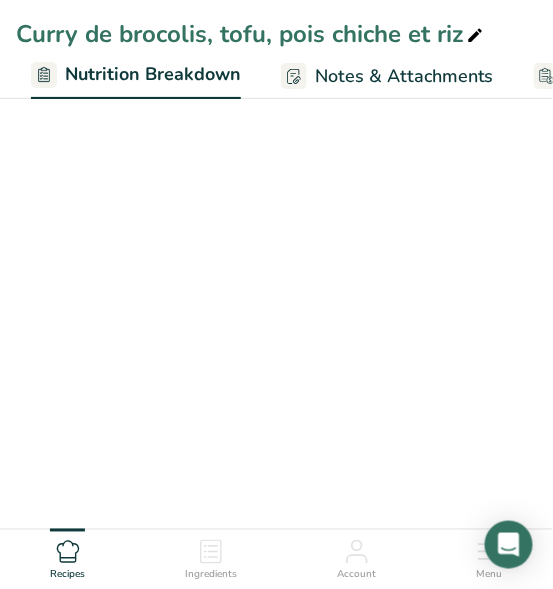 select on "Calories" 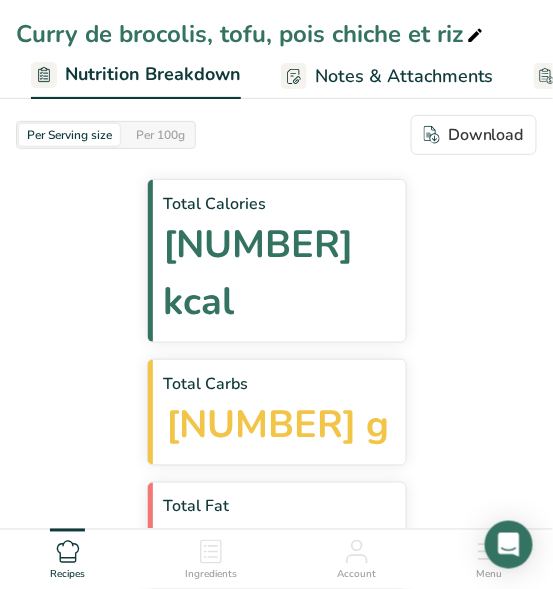 scroll, scrollTop: 0, scrollLeft: 582, axis: horizontal 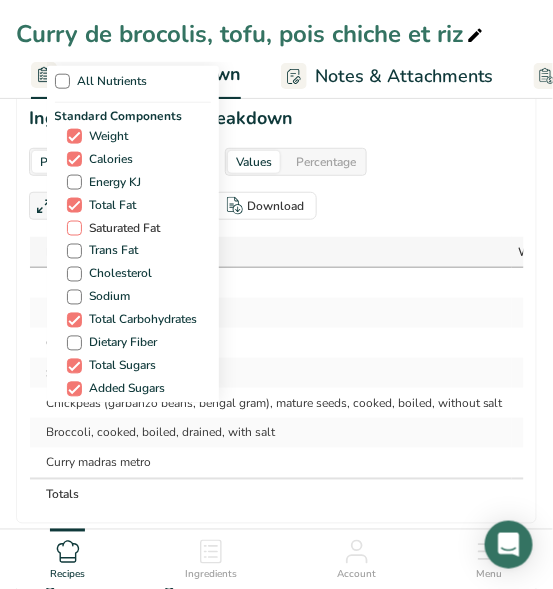 click at bounding box center [74, 228] 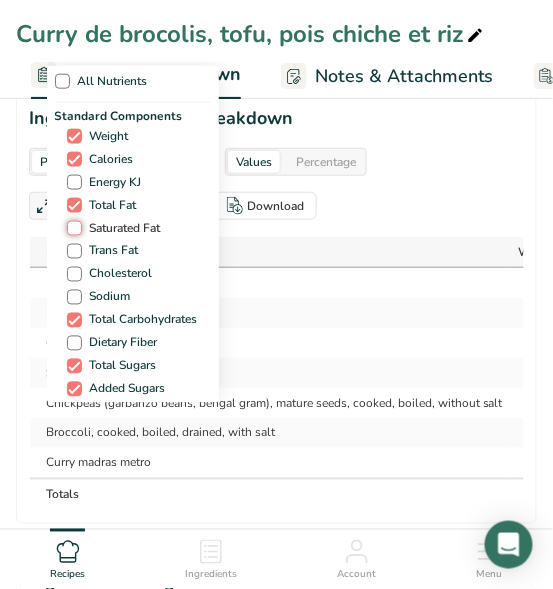 click on "Saturated Fat" at bounding box center [73, 228] 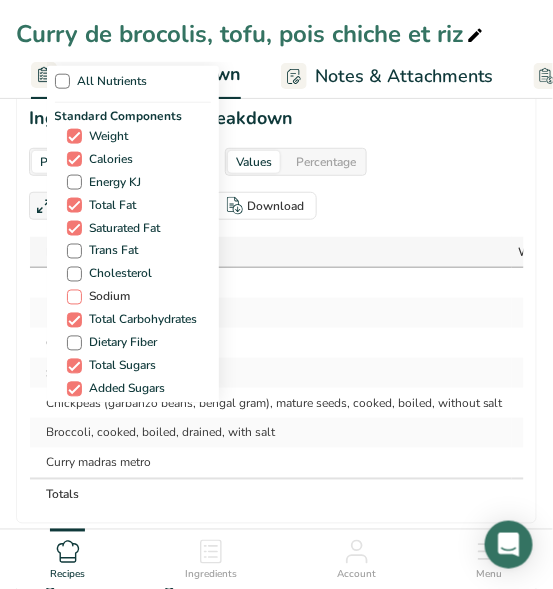 click at bounding box center (74, 297) 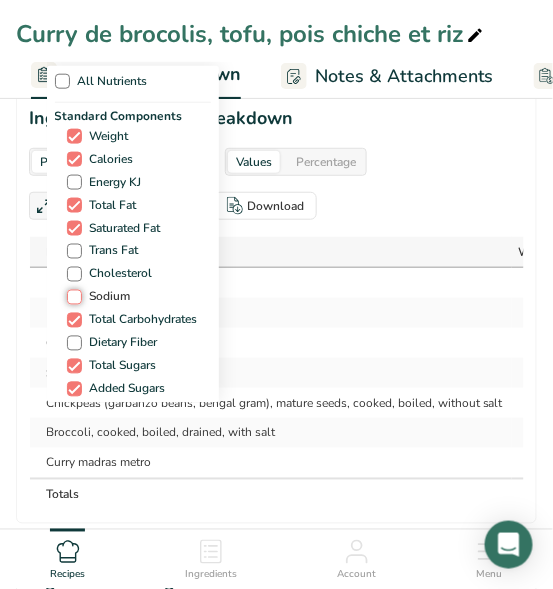click on "Sodium" at bounding box center (73, 297) 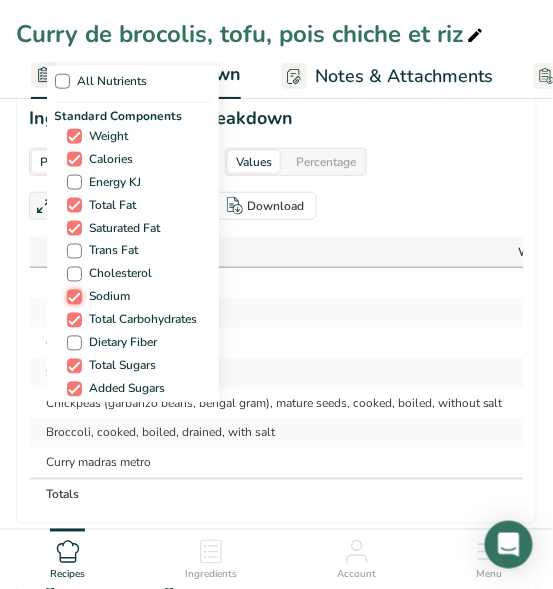 scroll, scrollTop: 1941, scrollLeft: 0, axis: vertical 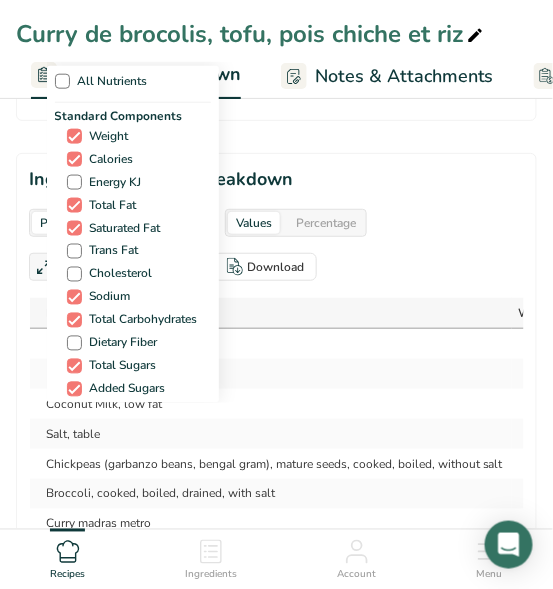 click on "All Nutrients
Standard Components
Weight
Calories
Energy KJ
Total Fat
Saturated Fat
Trans Fat
Cholesterol
Sodium
Total Carbohydrates
Dietary Fiber
Total Sugars
Added Sugars
Protein
Vitamins
Vitamin D
Vitamin A, RAE
Vitamin C
Vitamin E
Vitamin K
Thiamin (B1)
Riboflavin (B2)
Niacin (B3)
Minerals   Other Nutrients" at bounding box center [277, 232] 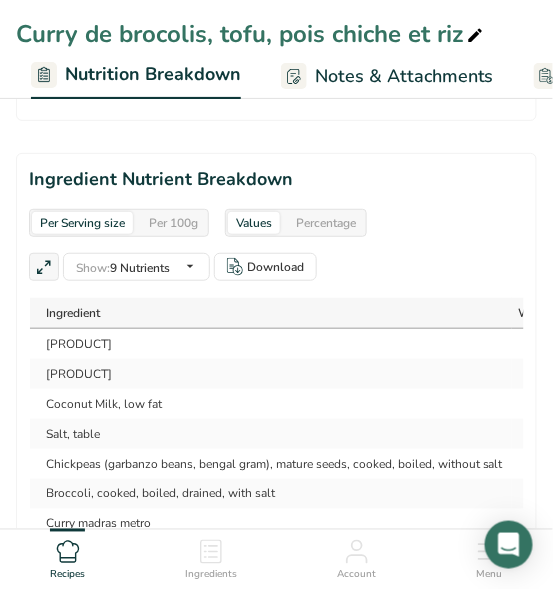 click on "Per 100g" at bounding box center [173, 223] 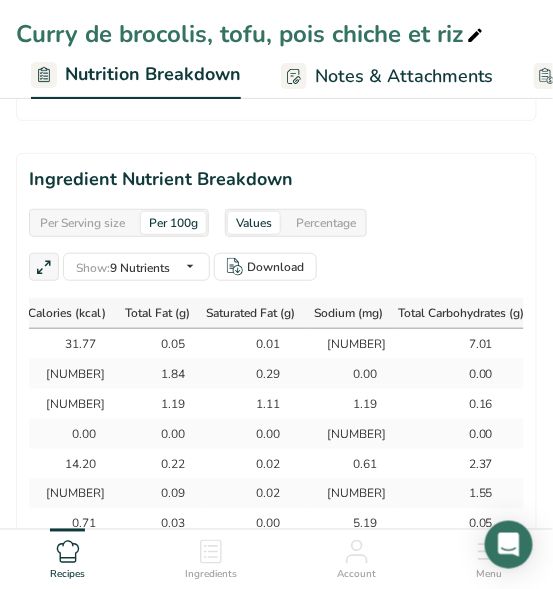 scroll, scrollTop: 0, scrollLeft: 562, axis: horizontal 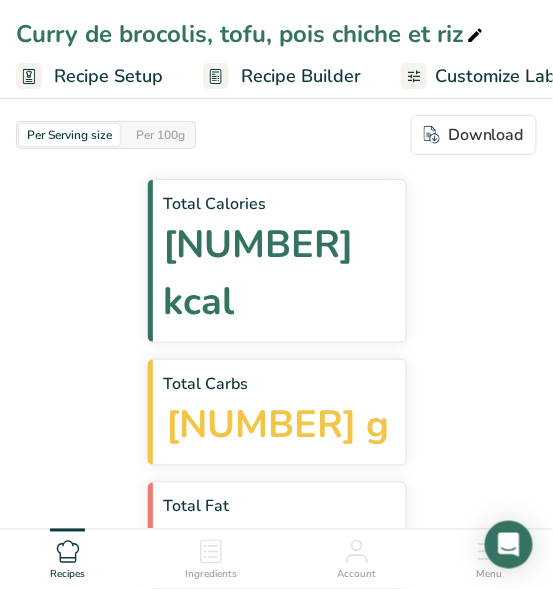 click on "Recipe Builder" at bounding box center [301, 76] 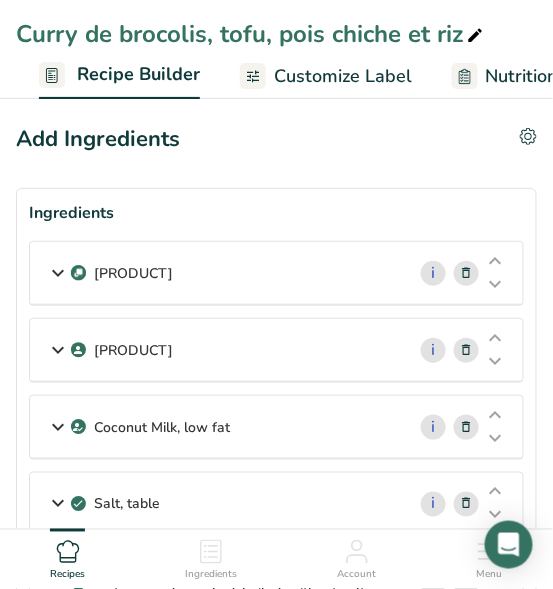 scroll, scrollTop: 0, scrollLeft: 176, axis: horizontal 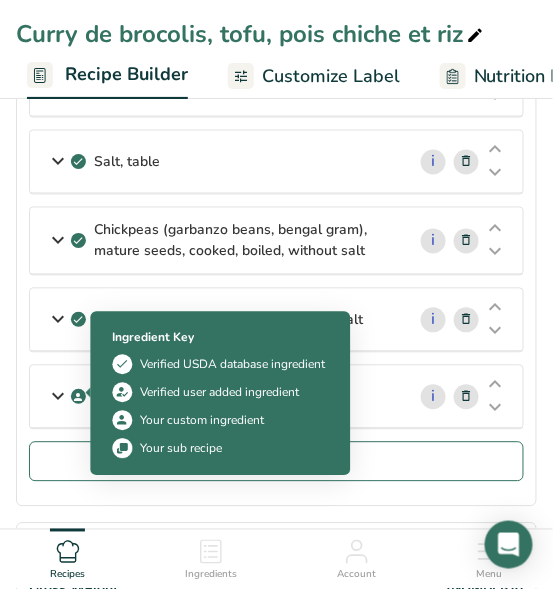 click at bounding box center (58, 397) 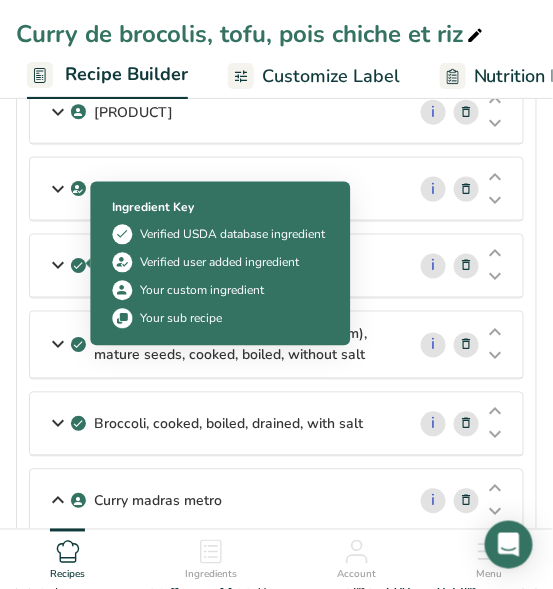 scroll, scrollTop: 37, scrollLeft: 0, axis: vertical 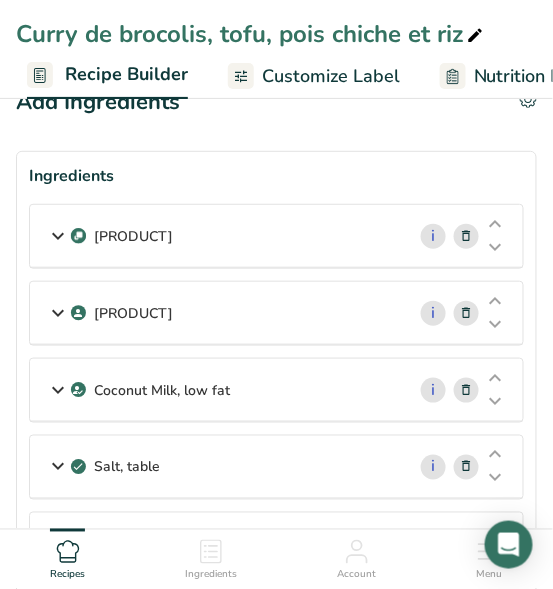 click on "[PRODUCT]" at bounding box center (217, 236) 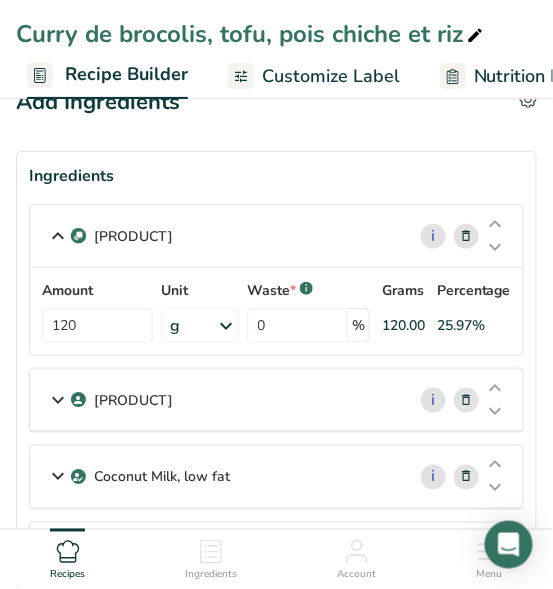 click on "[PRODUCT]" at bounding box center [217, 400] 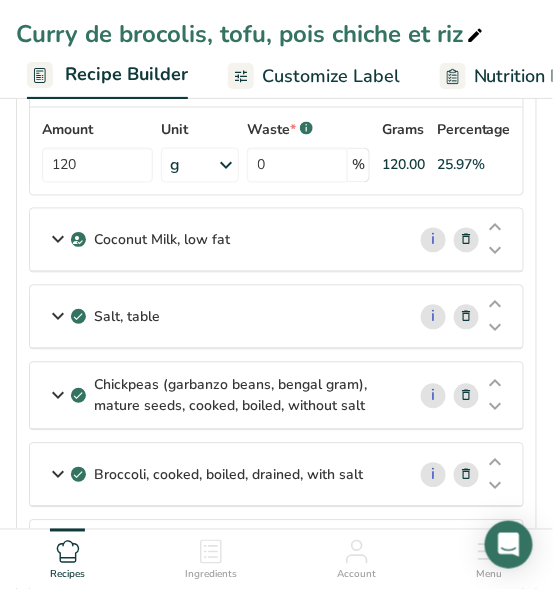 scroll, scrollTop: 362, scrollLeft: 0, axis: vertical 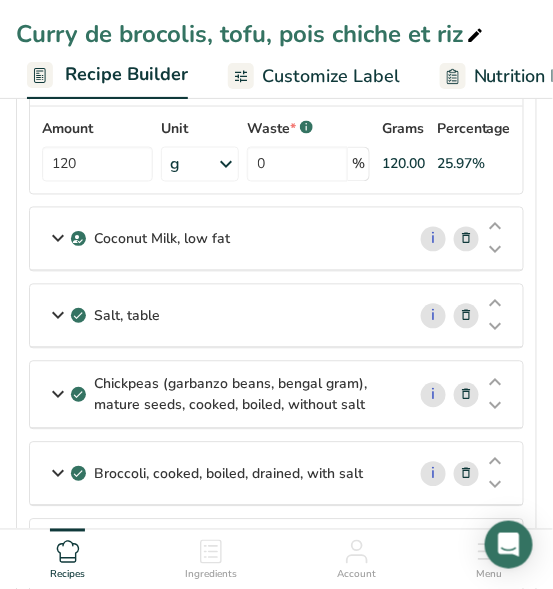 click on "Salt, table" at bounding box center (217, 316) 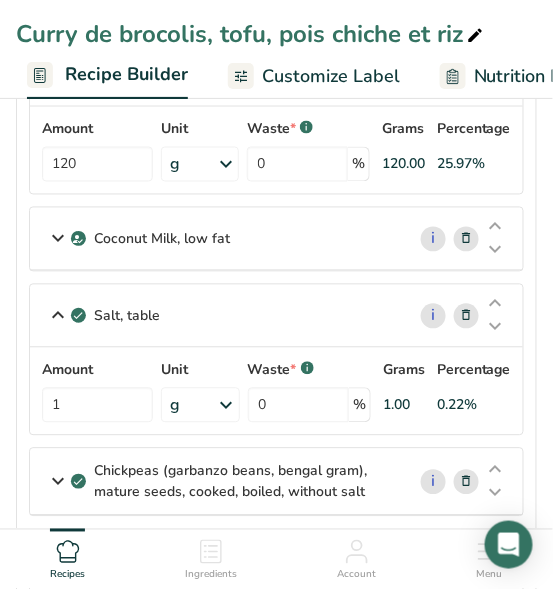 click on "Coconut Milk, low fat" at bounding box center [217, 239] 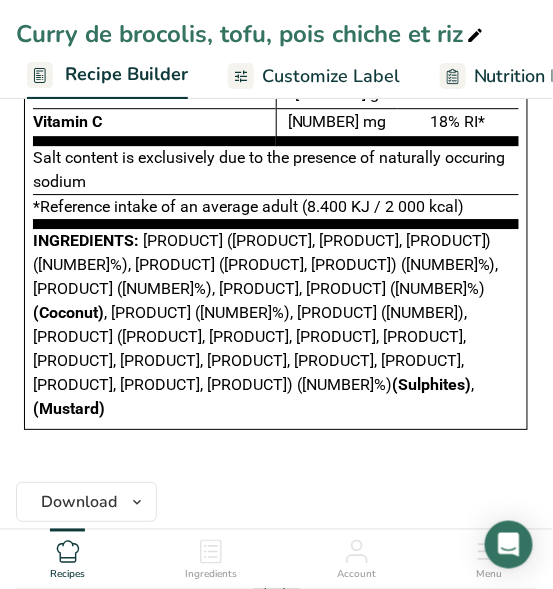 scroll, scrollTop: 1619, scrollLeft: 0, axis: vertical 